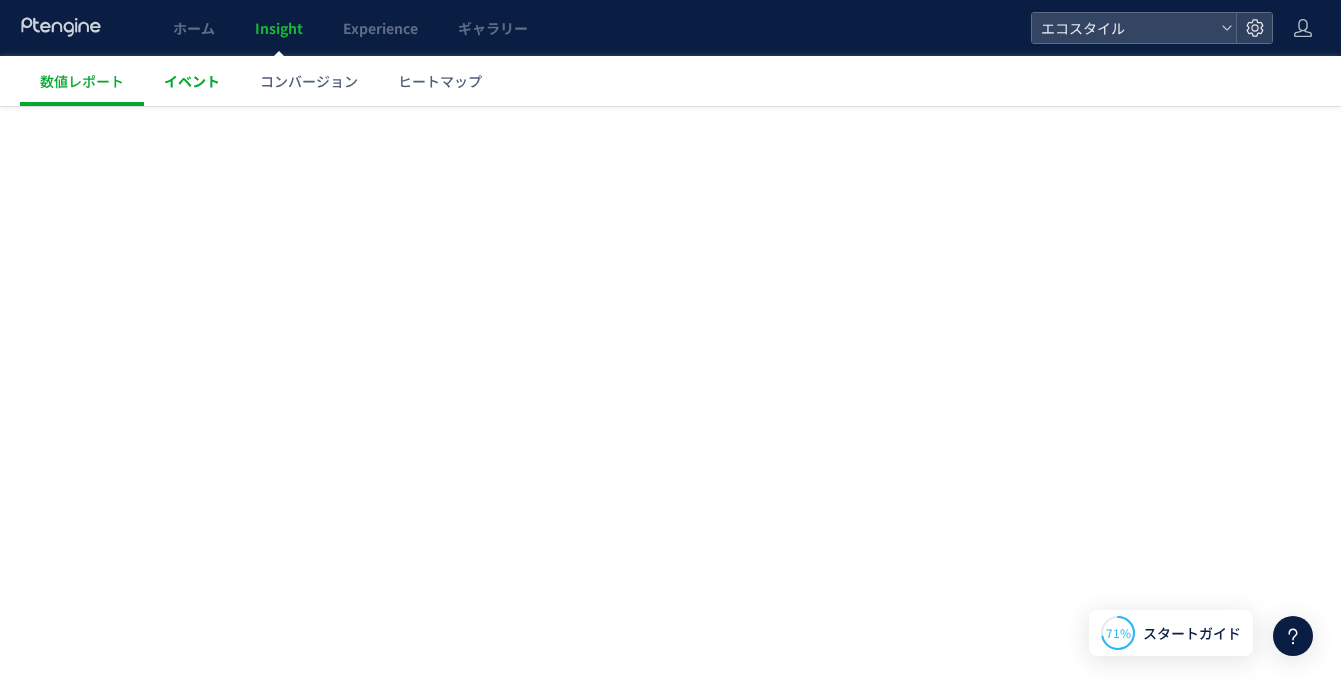 scroll, scrollTop: 0, scrollLeft: 0, axis: both 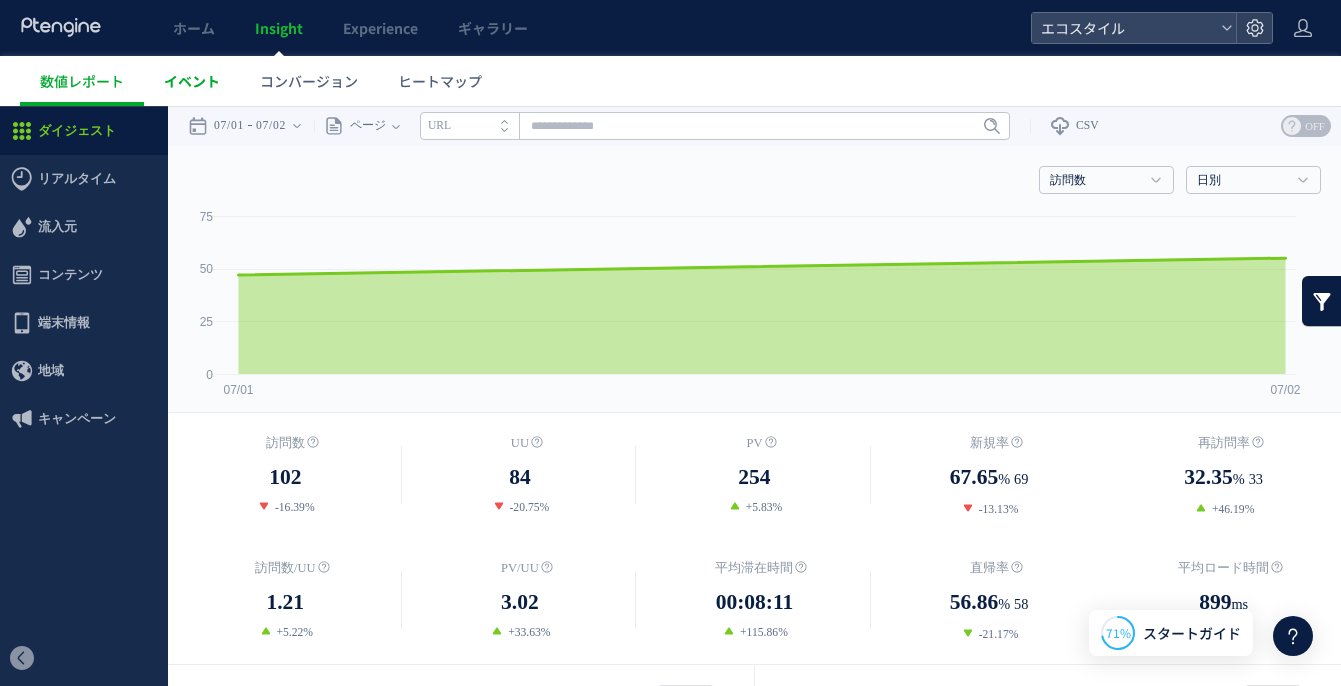 click on "イベント" at bounding box center [192, 81] 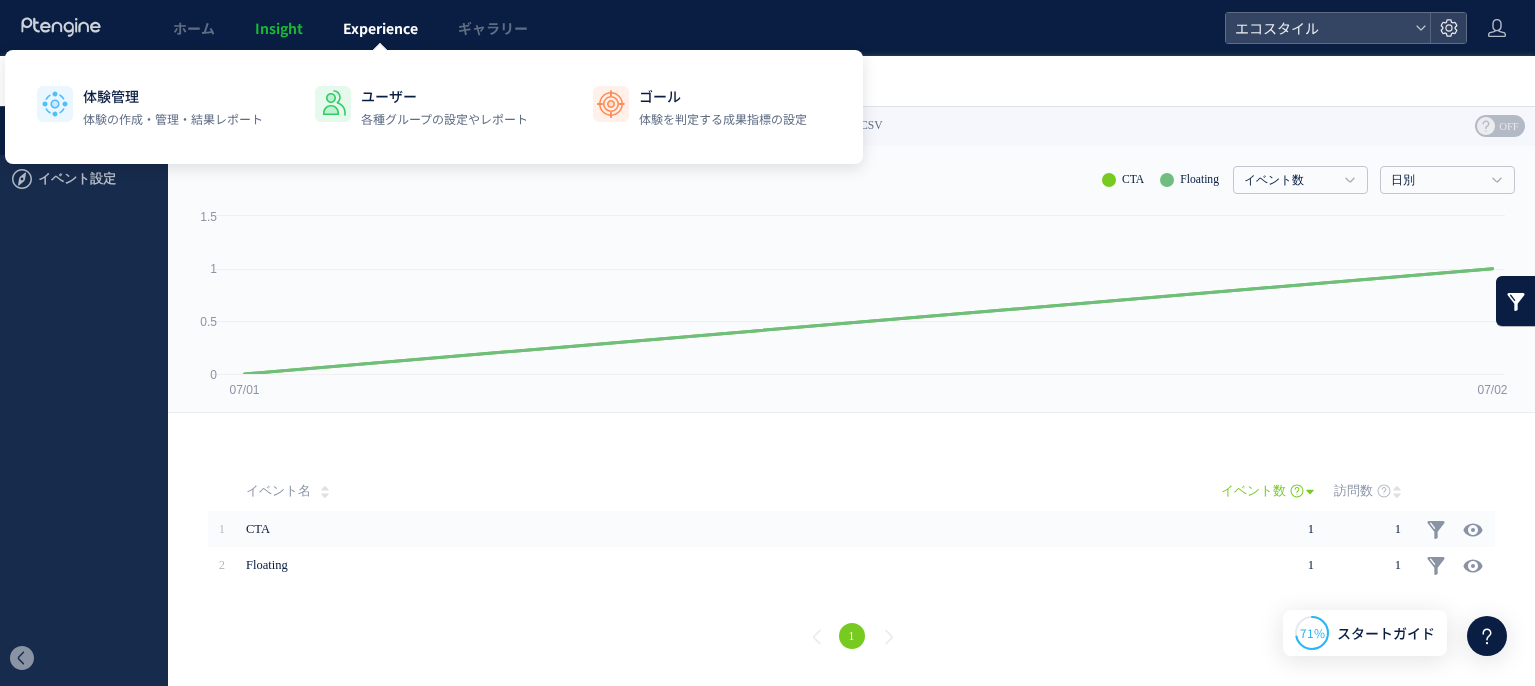click on "Experience" at bounding box center [380, 28] 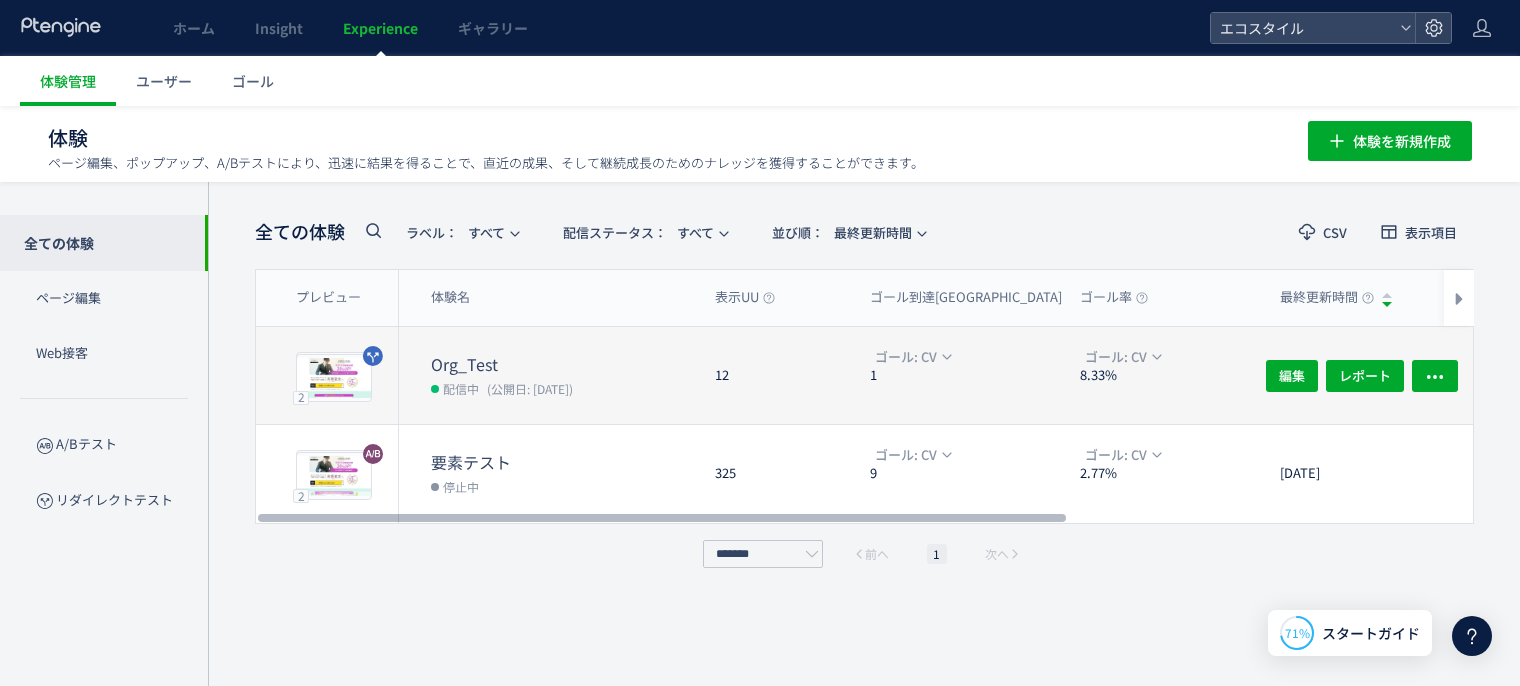 click on "Org_Test 配信中 (公開日: [DATE])" 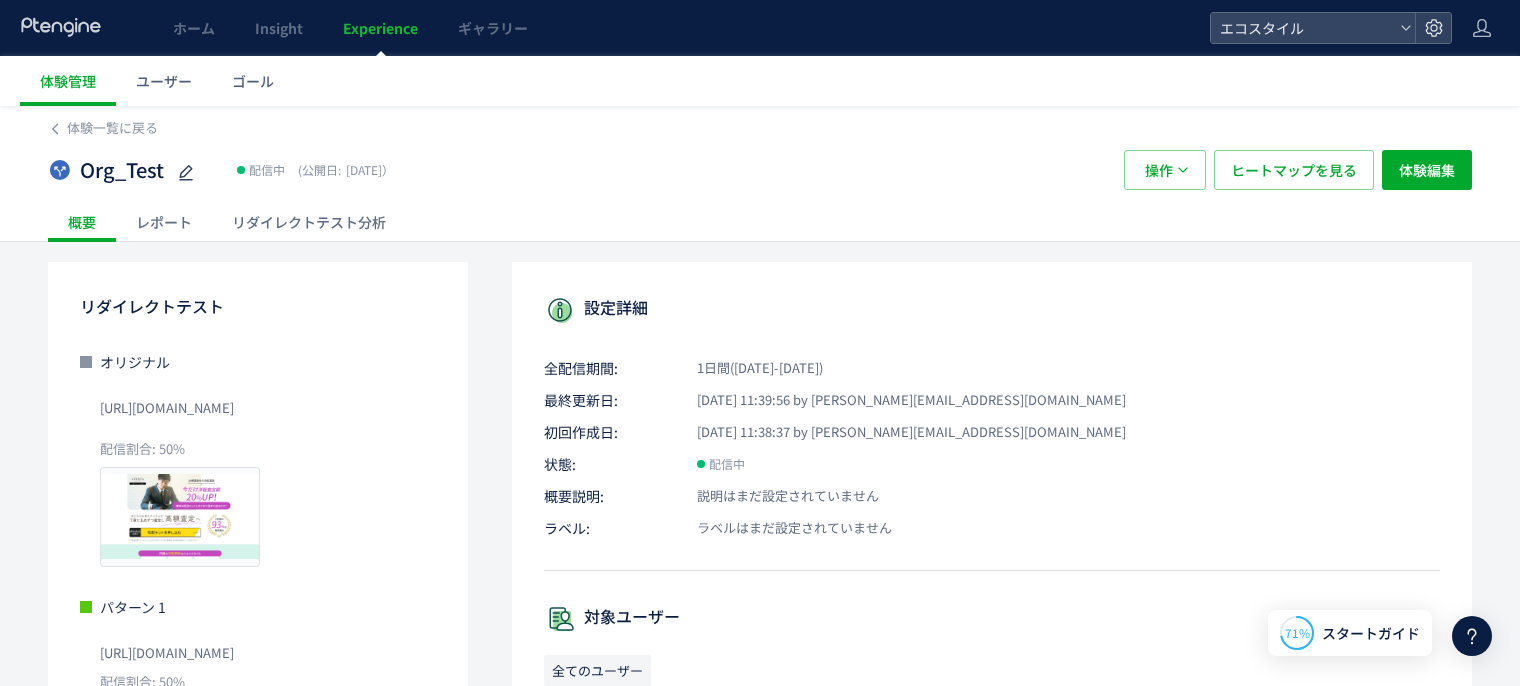 click on "リダイレクトテスト分析" 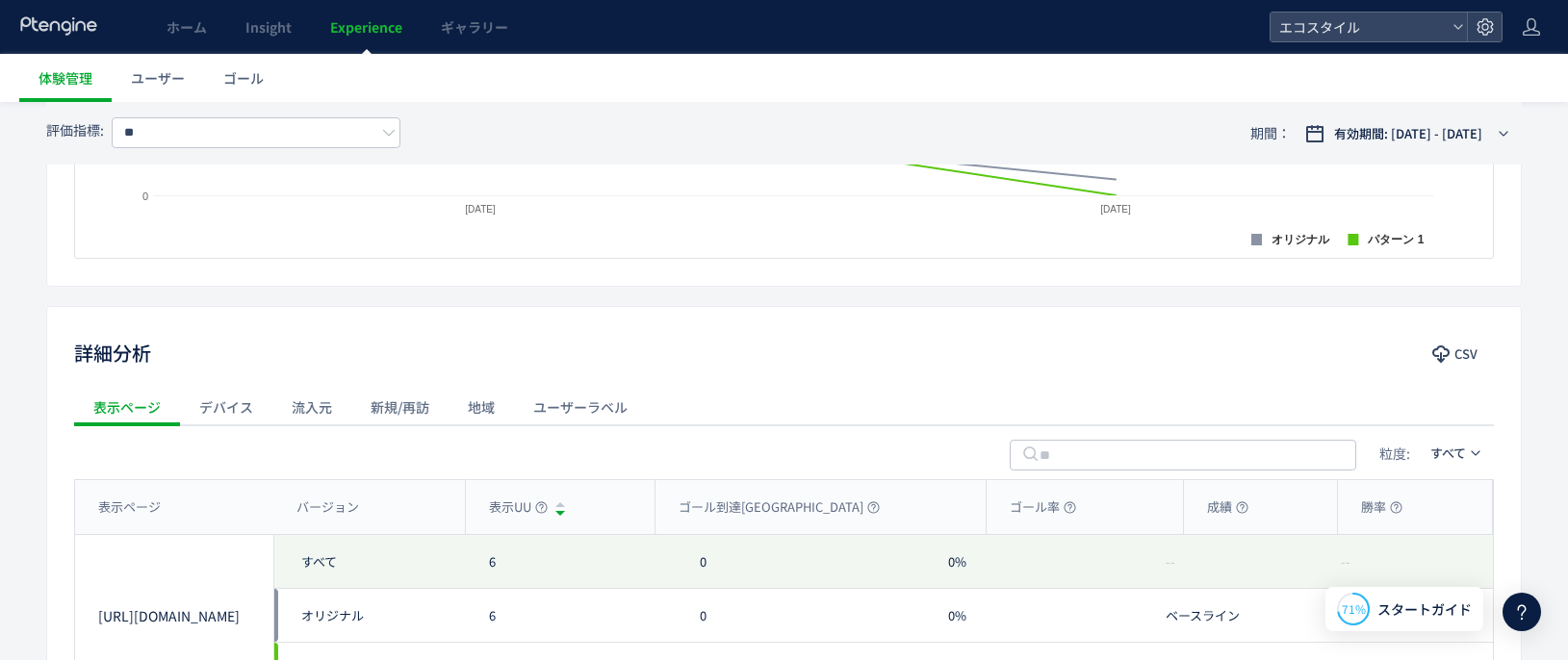 scroll, scrollTop: 712, scrollLeft: 0, axis: vertical 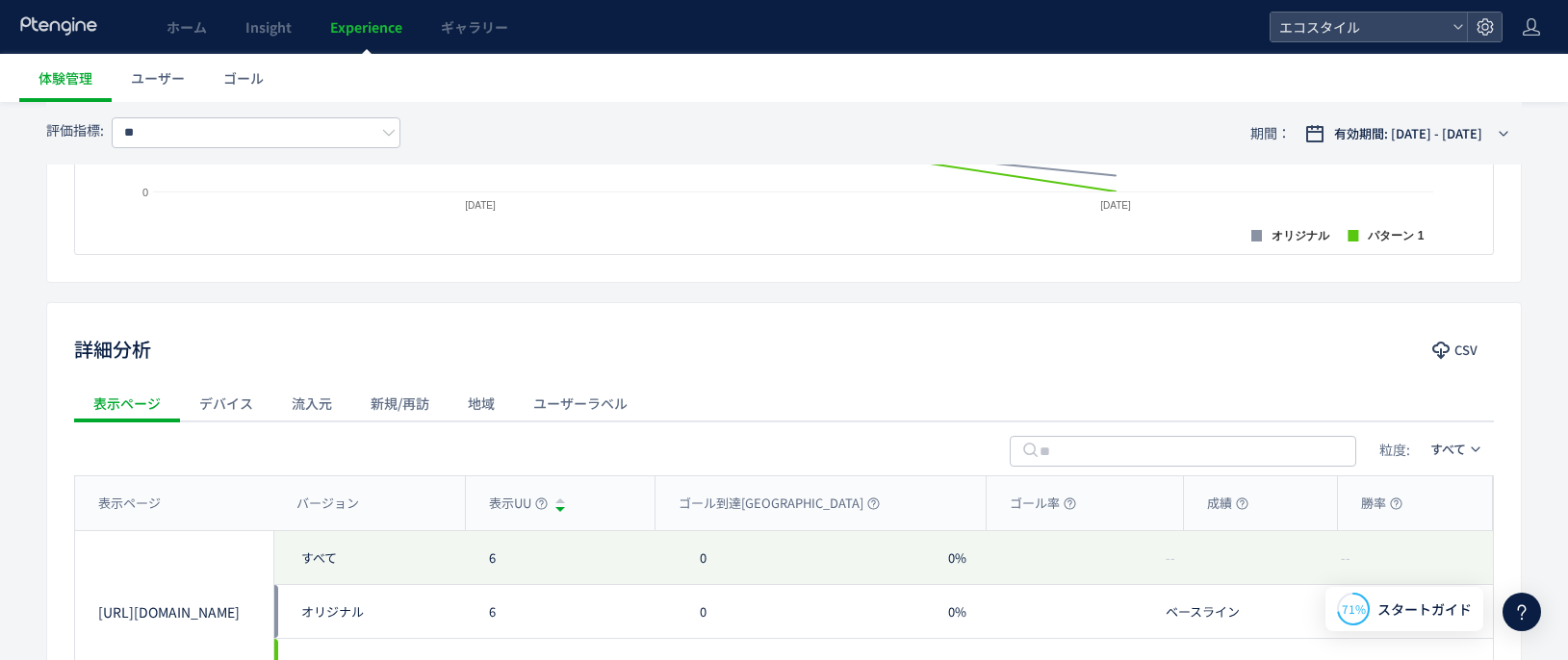 click on "デバイス" 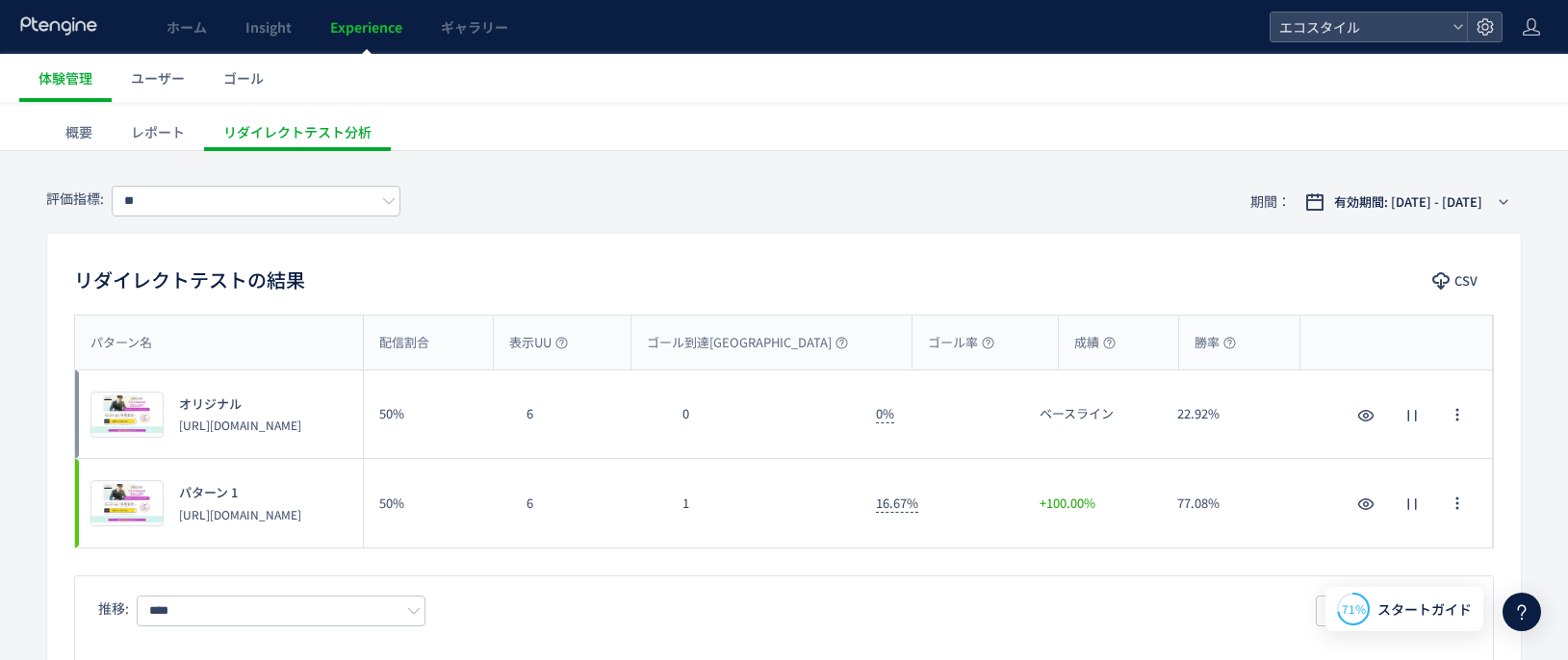 scroll, scrollTop: 0, scrollLeft: 0, axis: both 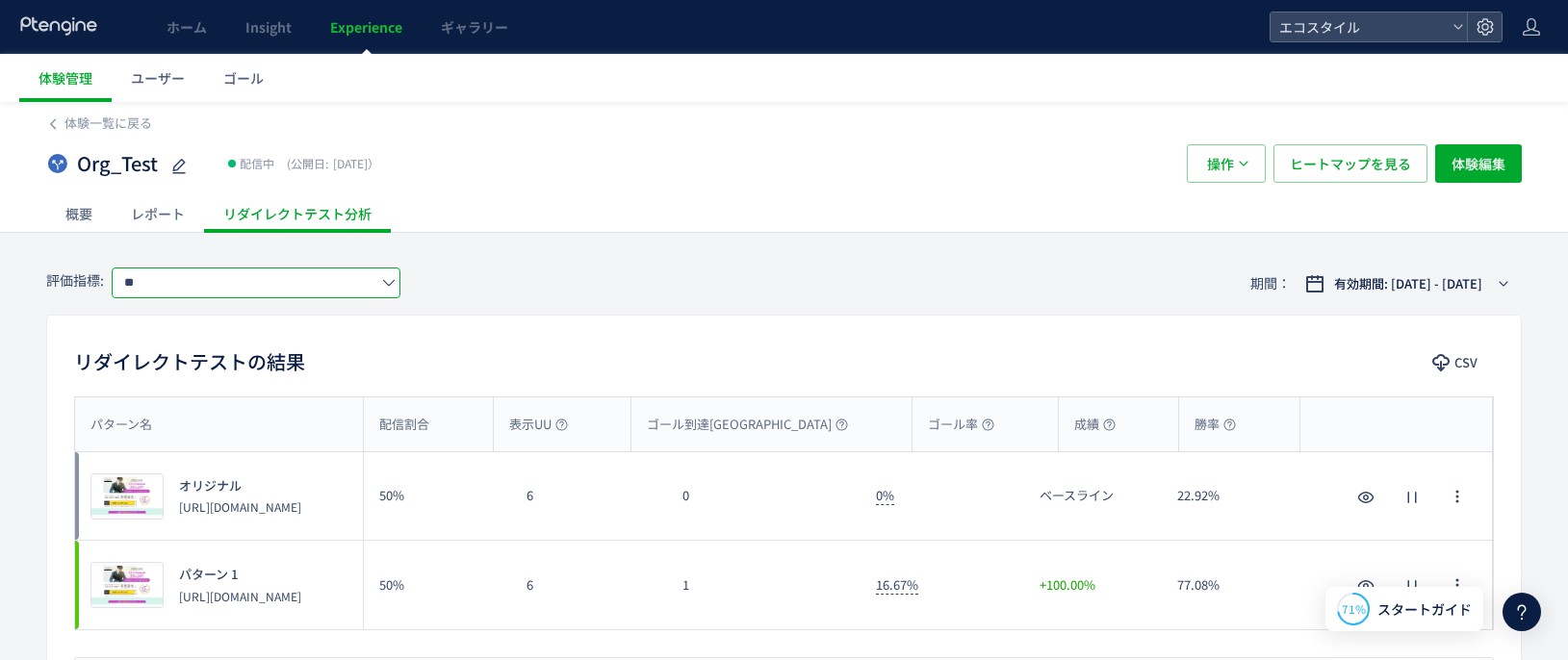 click on "**" 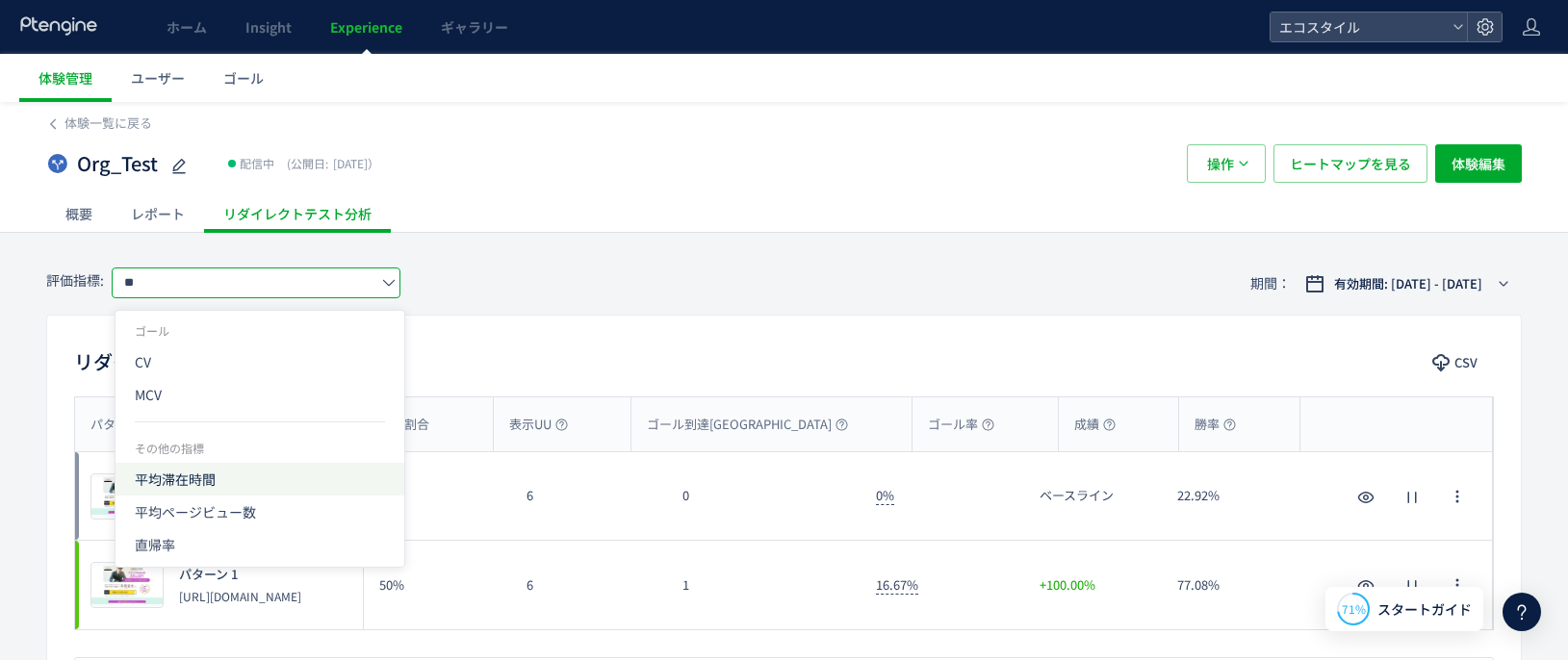 click on "平均滞在時間" 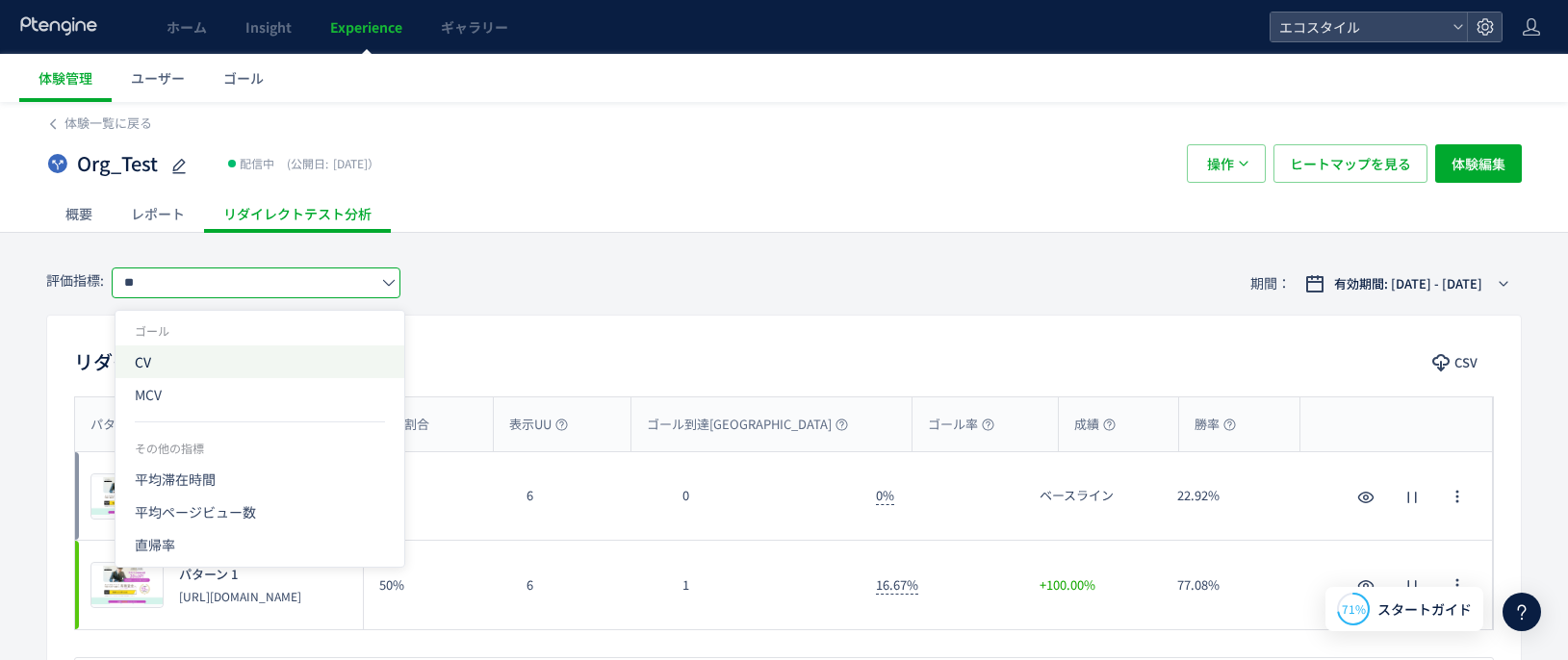 type on "******" 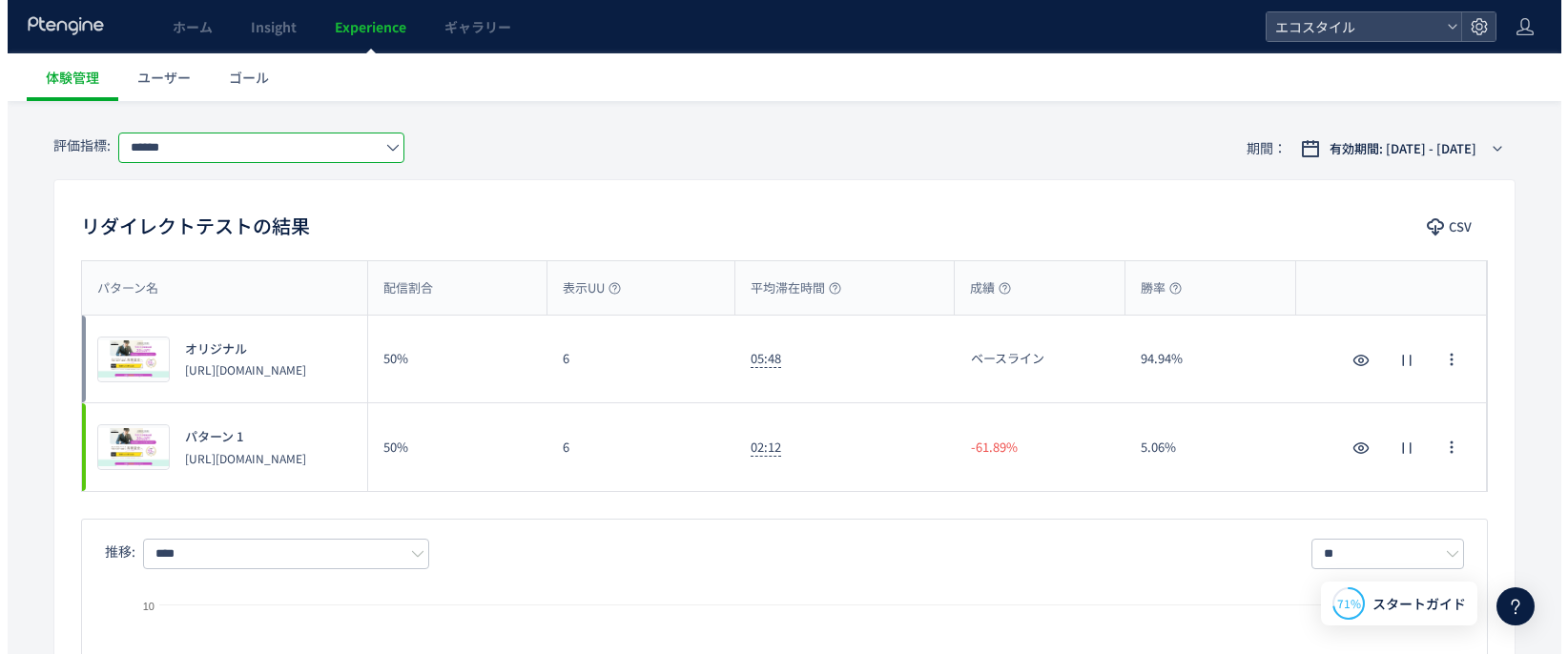 scroll, scrollTop: 0, scrollLeft: 0, axis: both 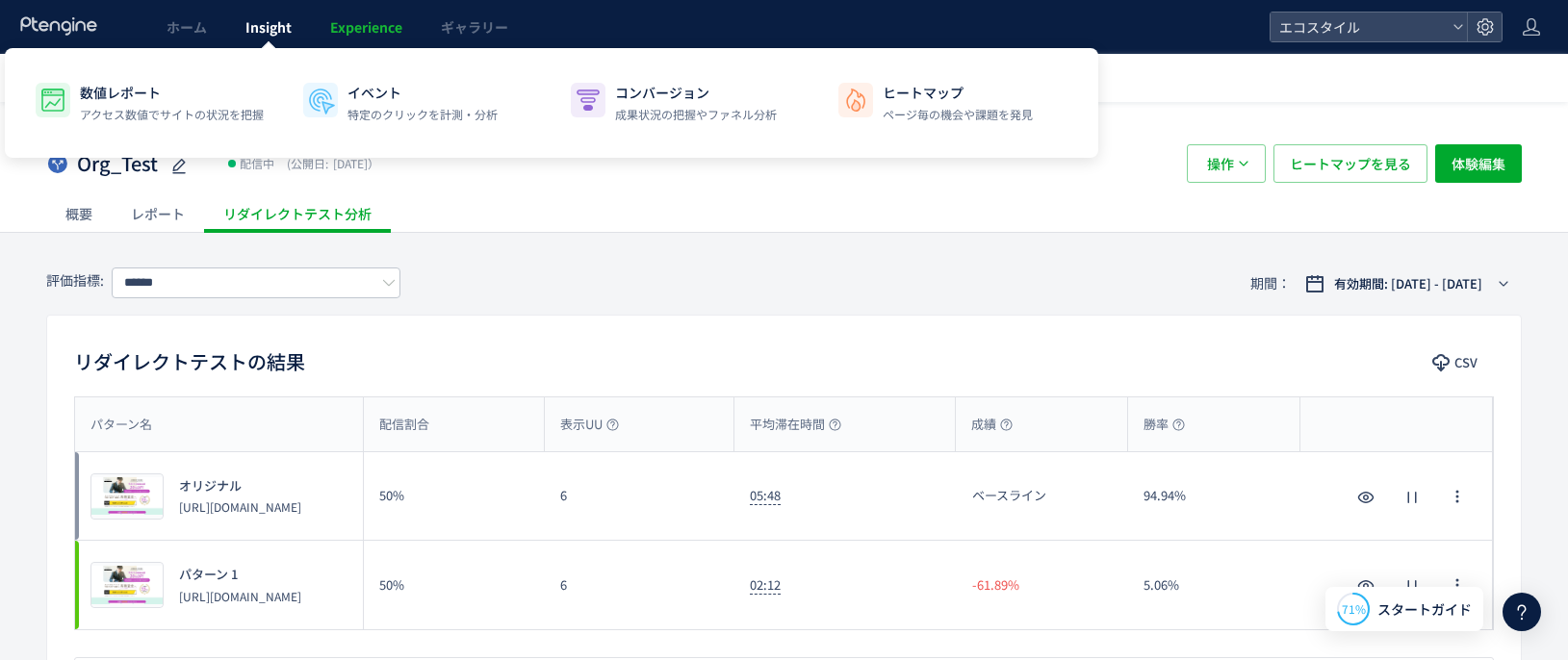 click on "Insight" at bounding box center (269, 27) 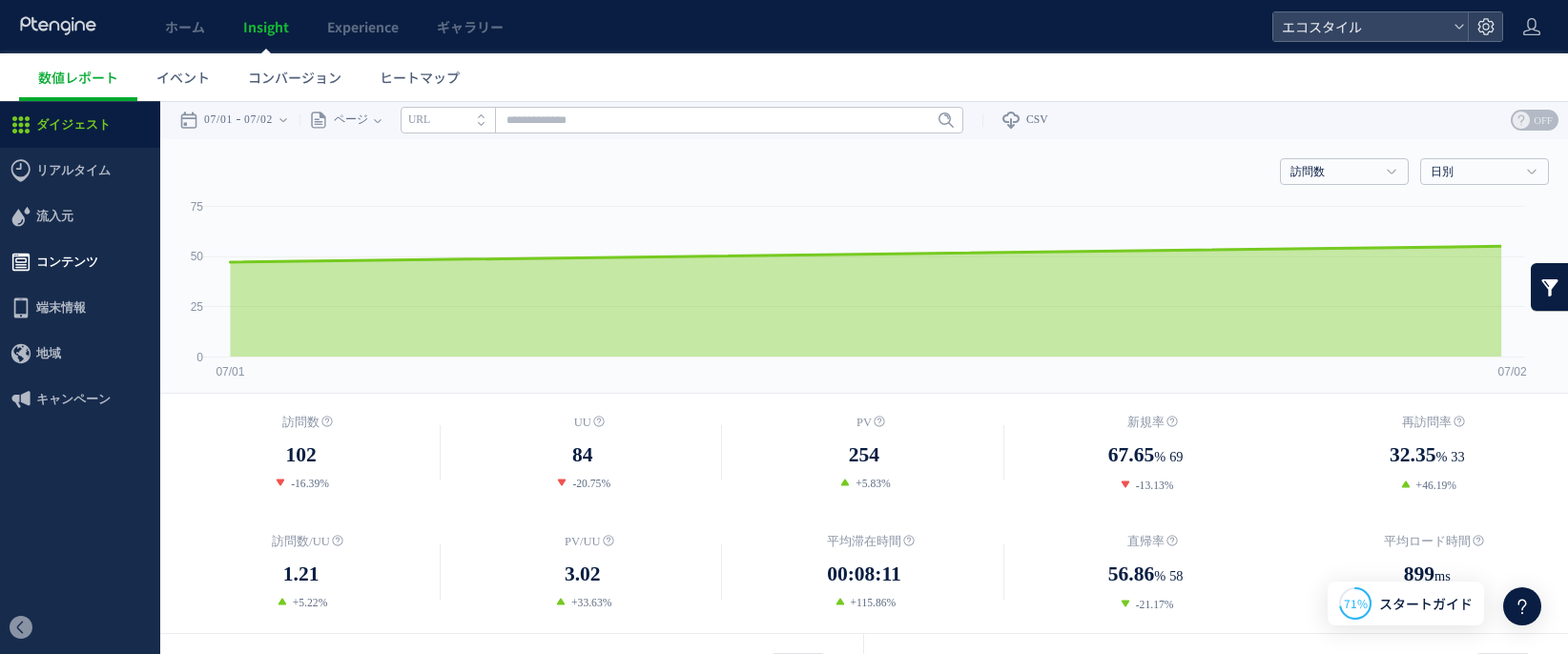 click on "コンテンツ" at bounding box center [67, 262] 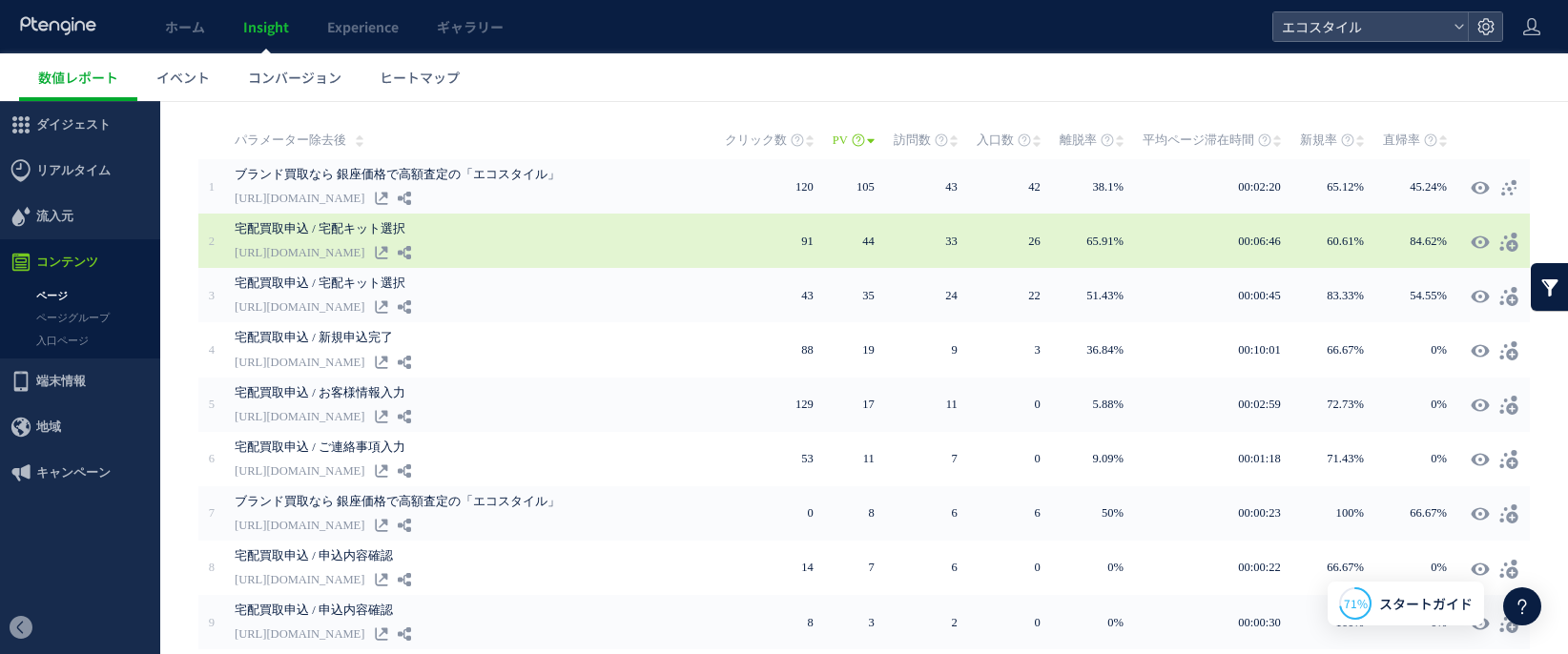 scroll, scrollTop: 0, scrollLeft: 0, axis: both 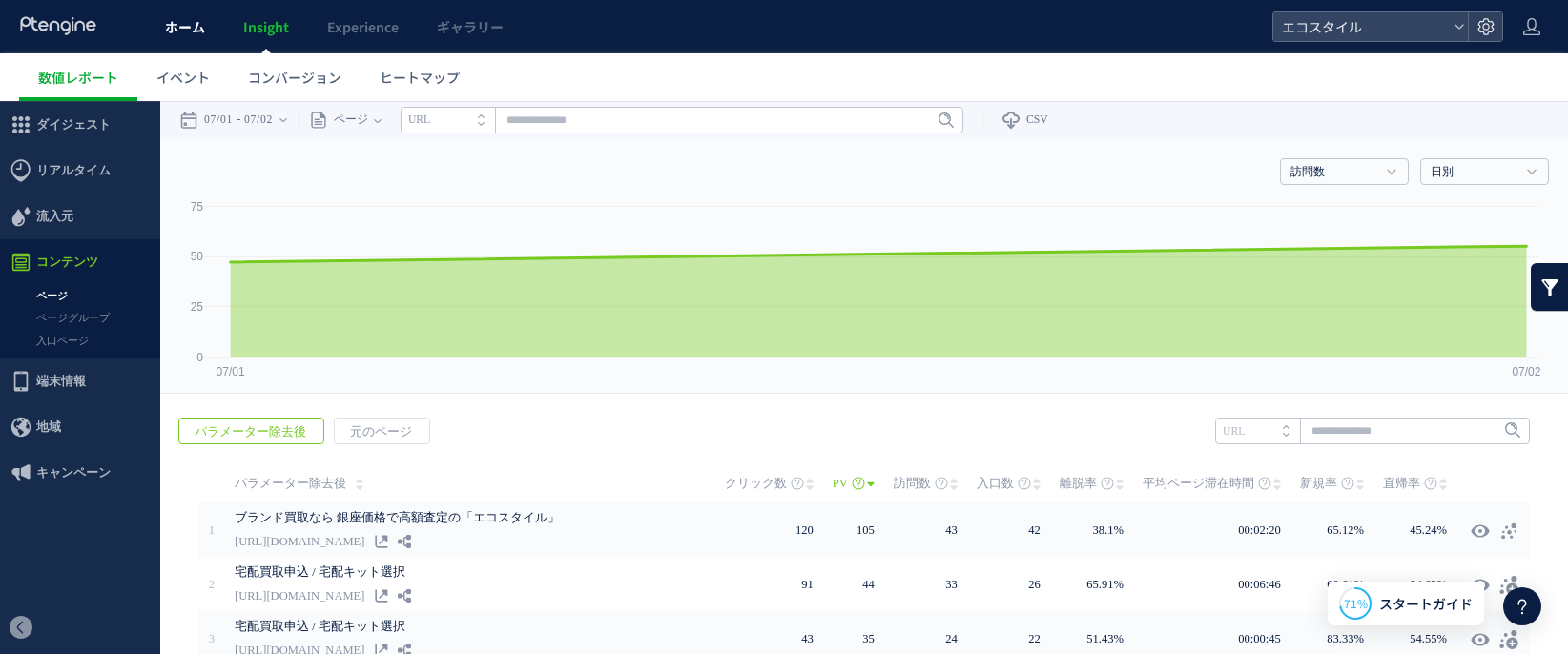click on "ホーム" at bounding box center [185, 27] 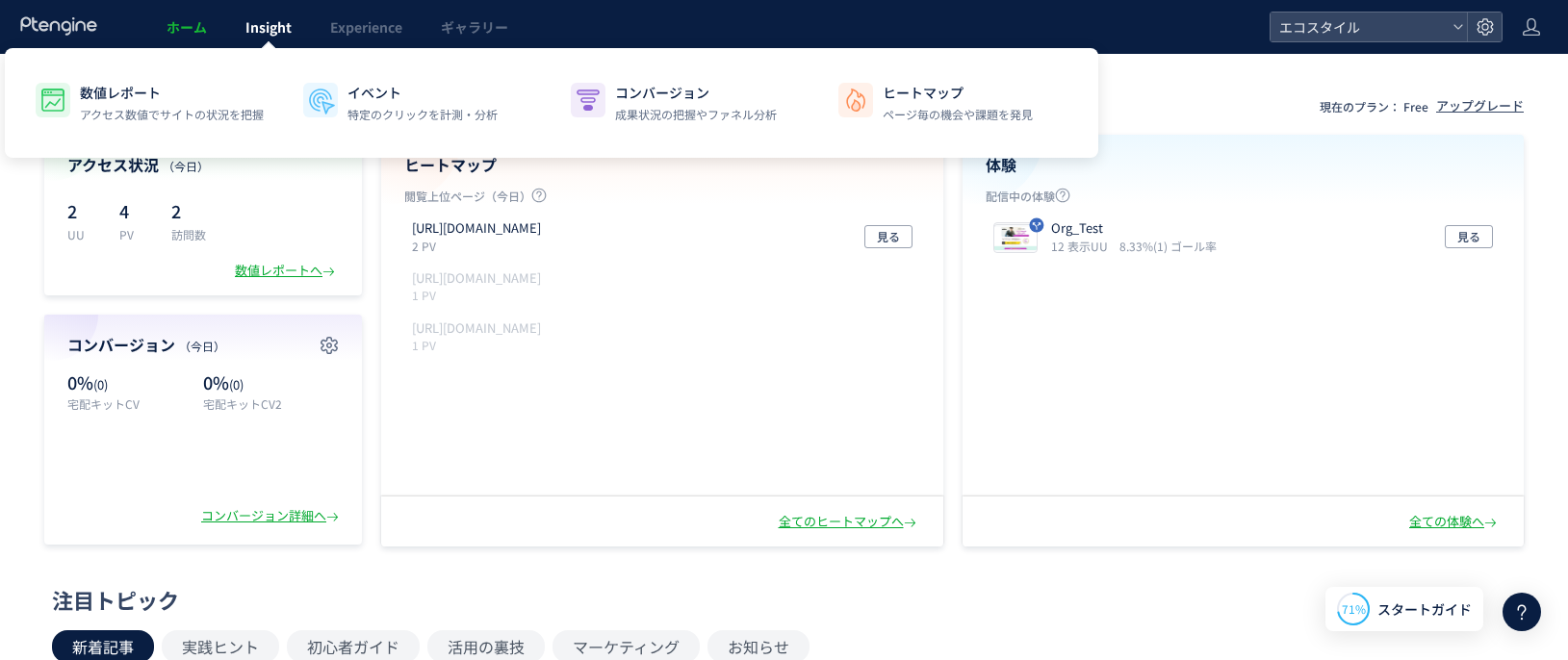 click on "Insight" 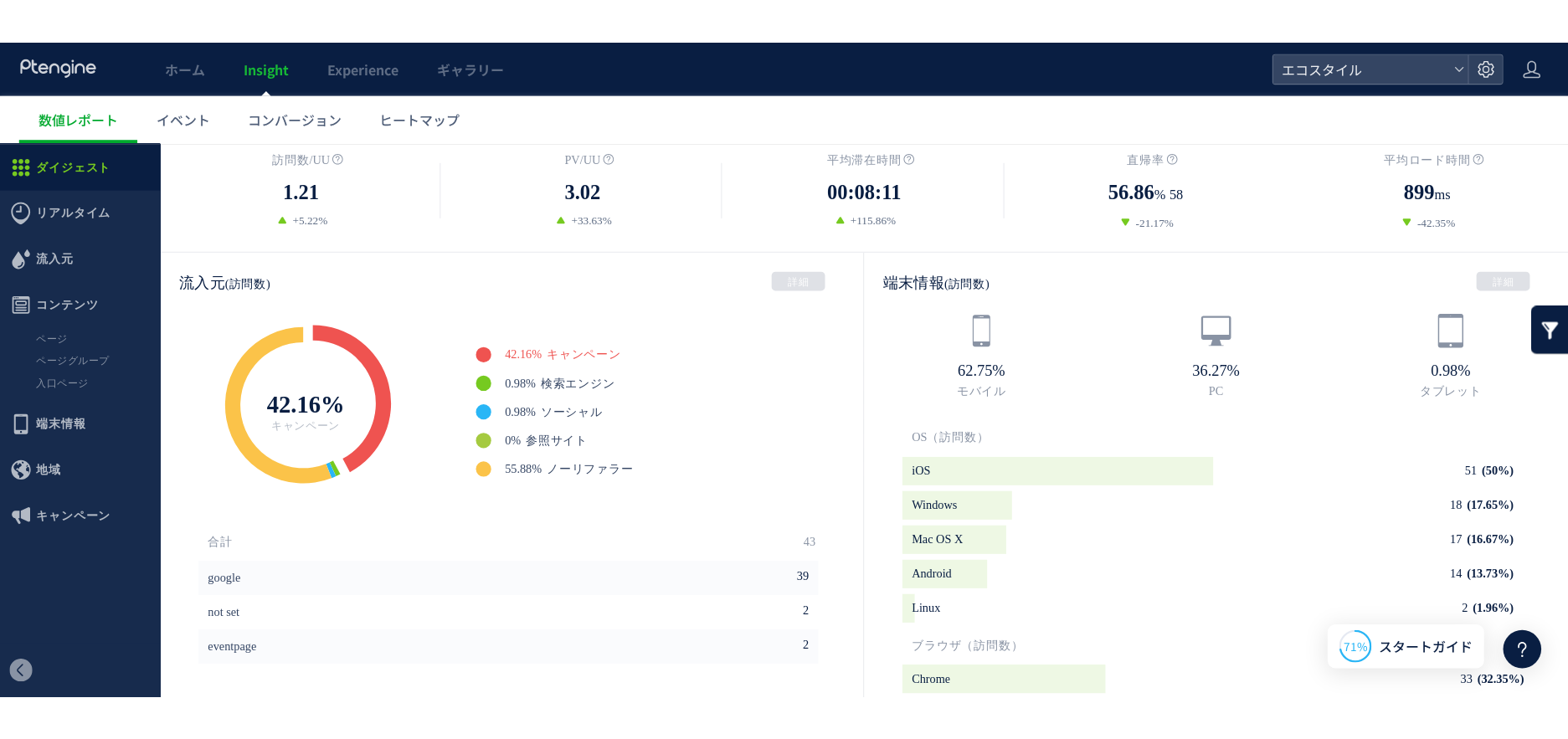 scroll, scrollTop: 0, scrollLeft: 0, axis: both 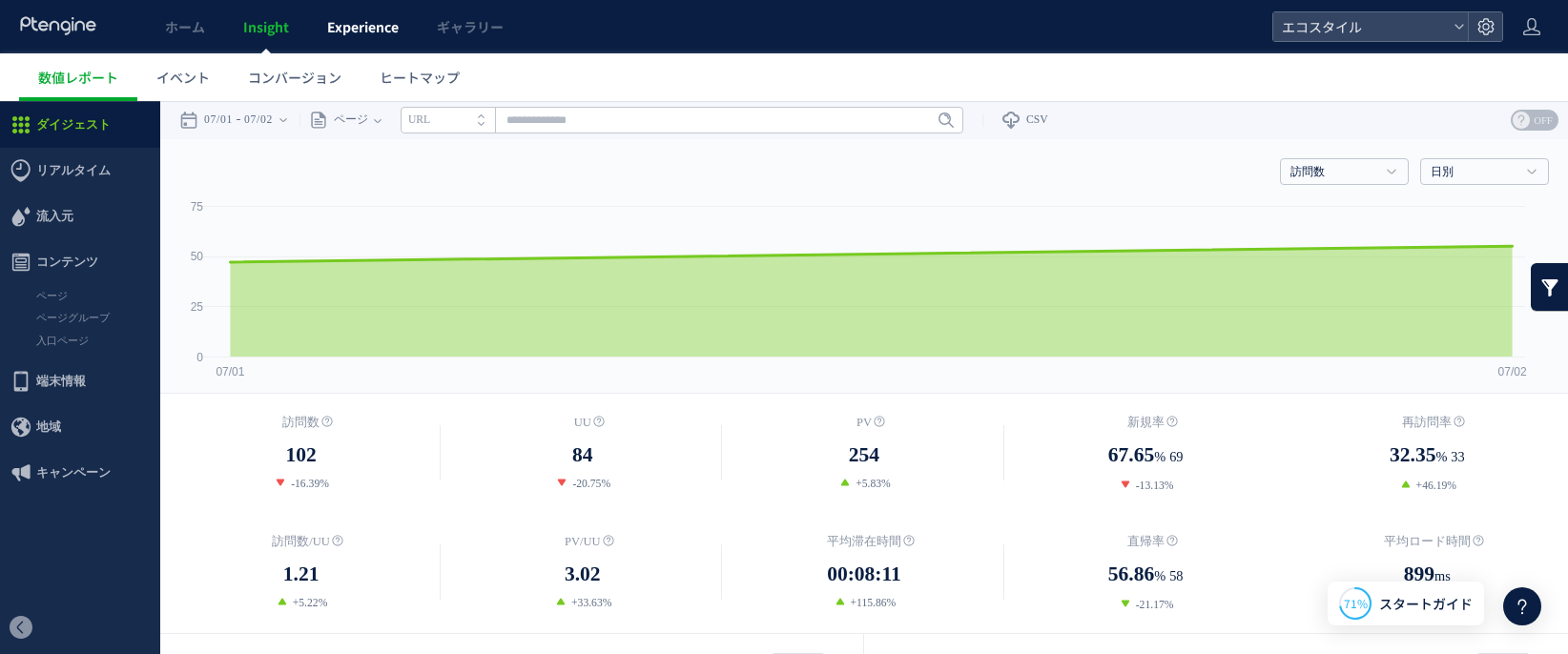 click on "Experience" at bounding box center [362, 27] 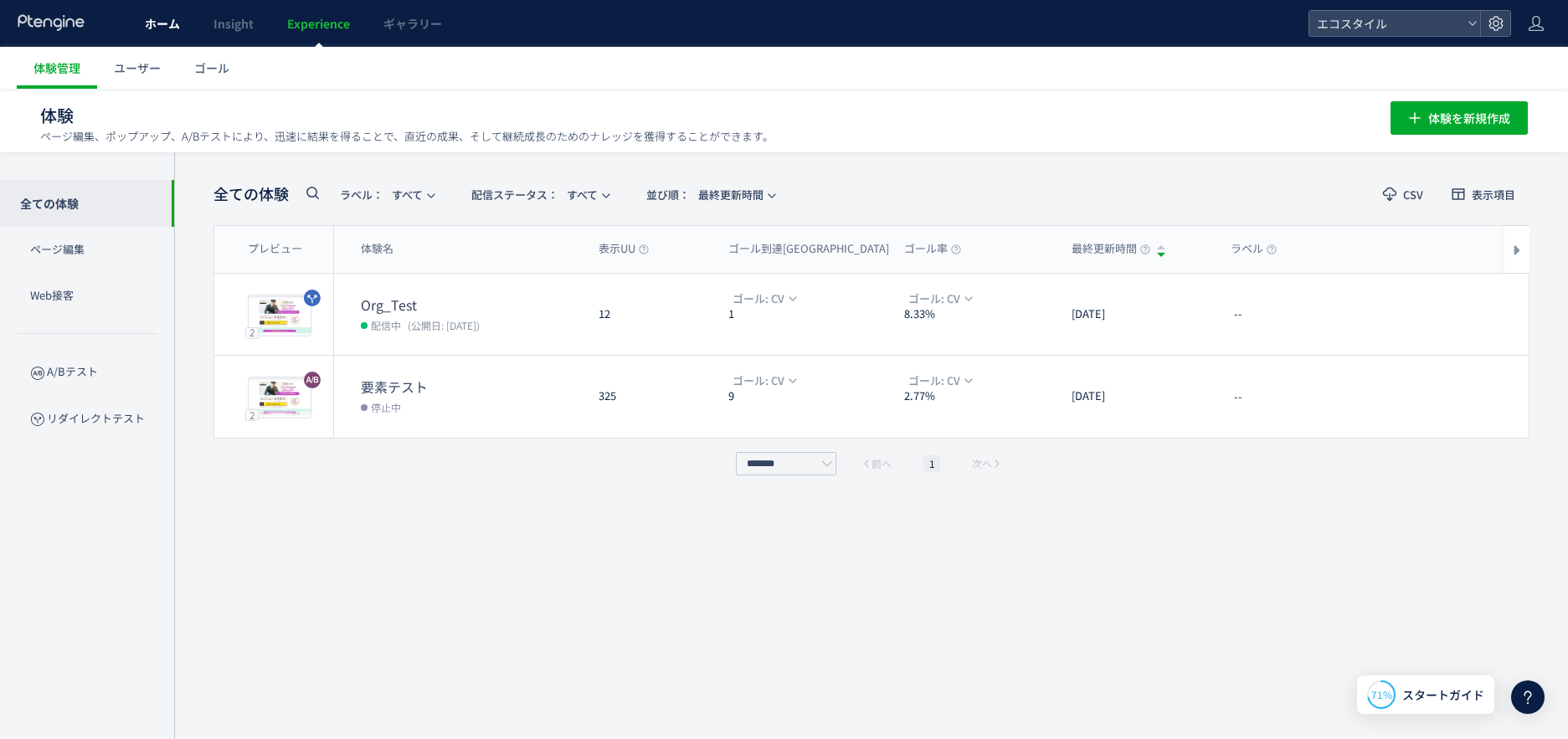 click on "ホーム" at bounding box center (162, 23) 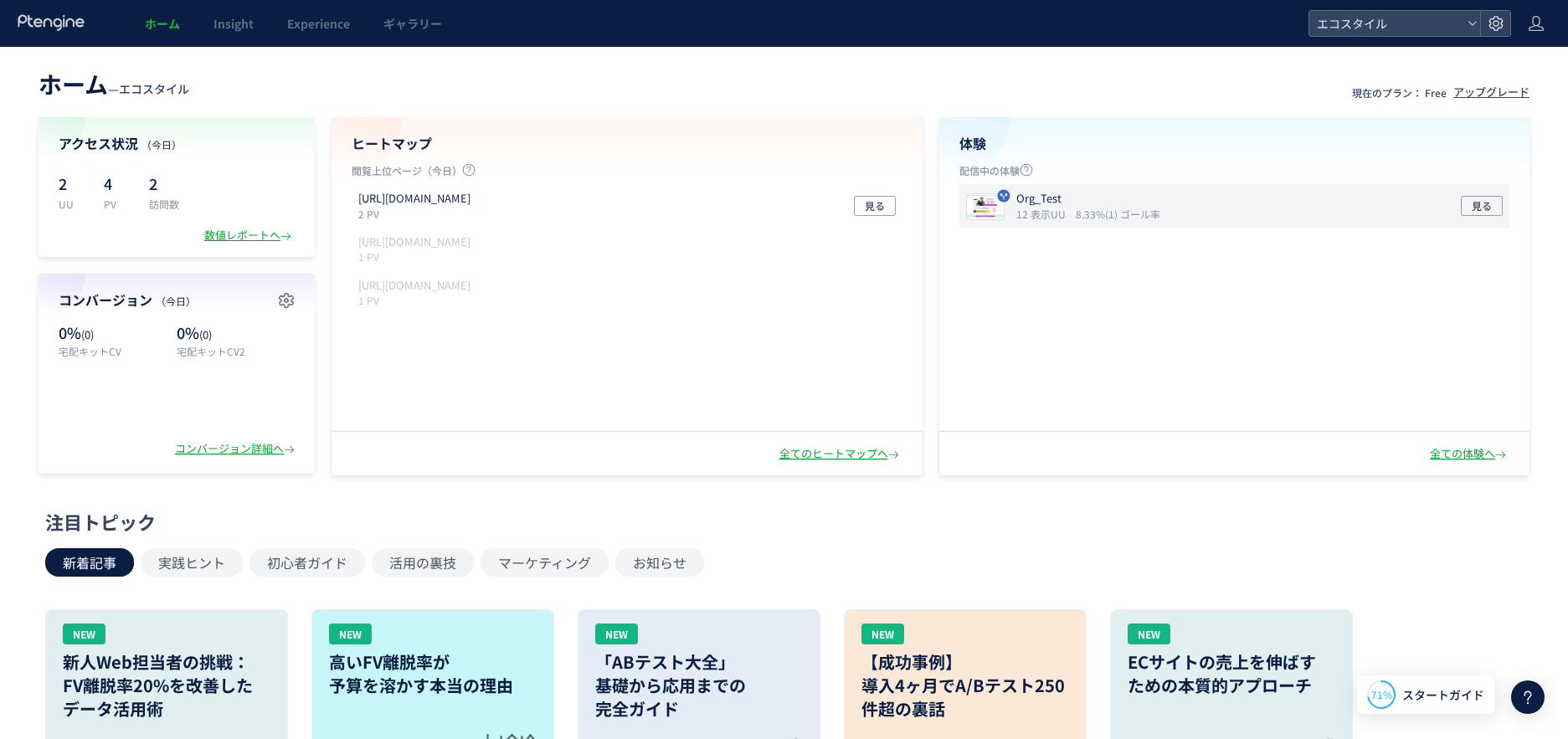 click on "Org_Test 12 表示UU 8.33%(1) ゴール率 見る" 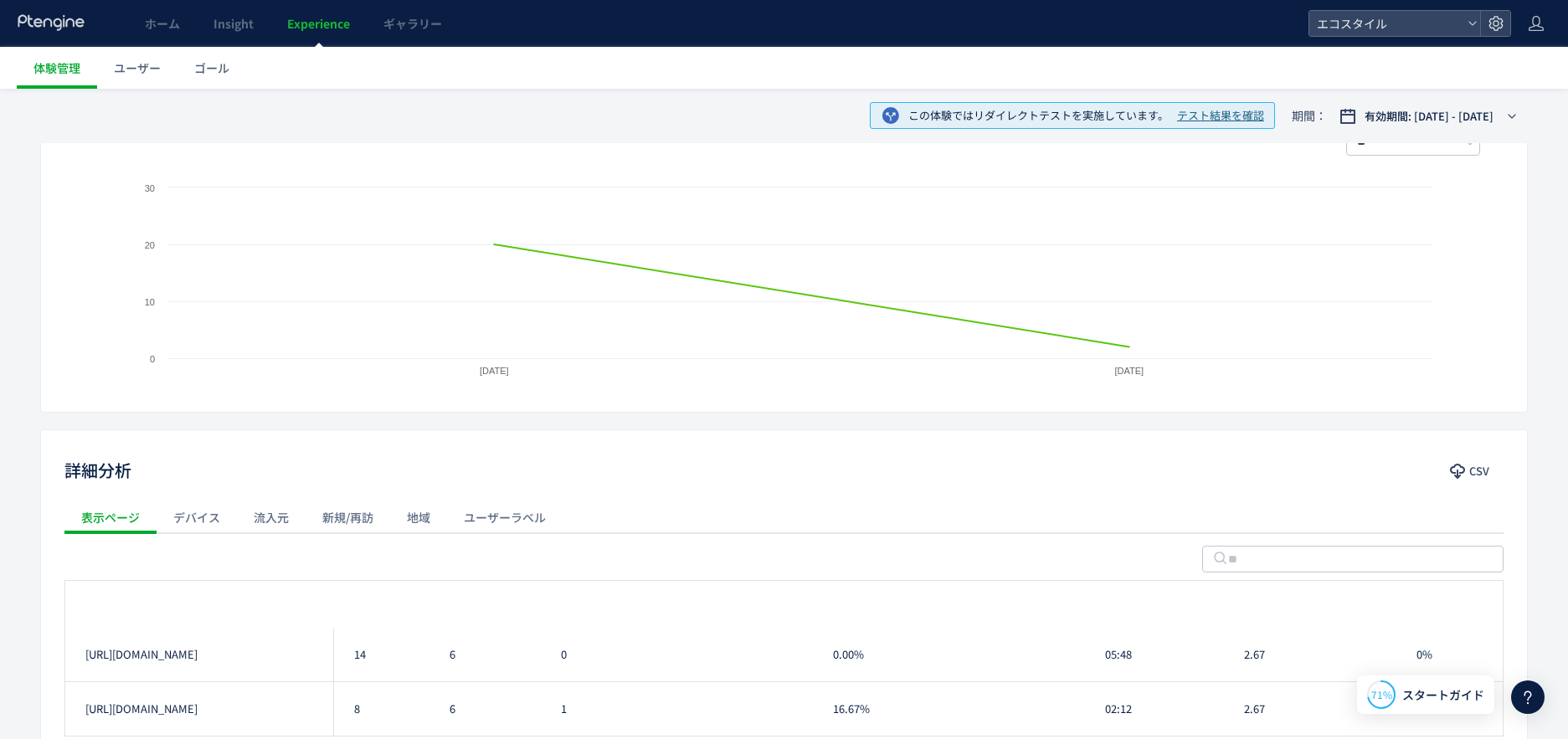 scroll, scrollTop: 0, scrollLeft: 0, axis: both 